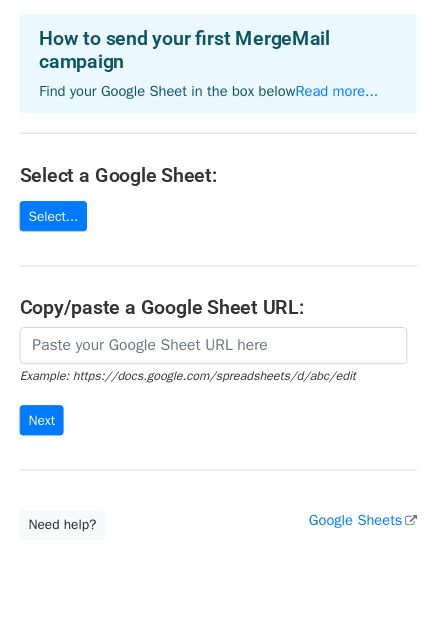 scroll, scrollTop: 160, scrollLeft: 0, axis: vertical 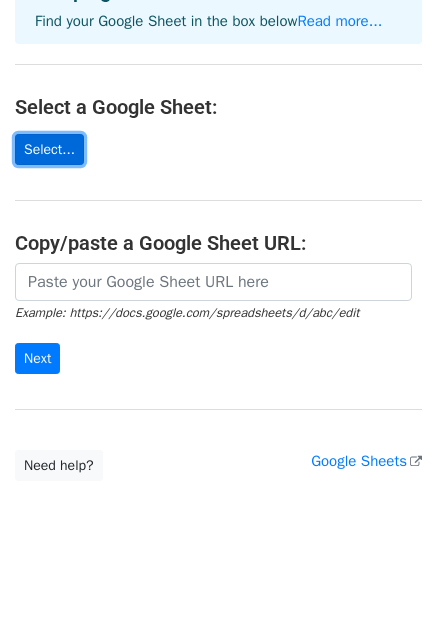 click on "Select..." at bounding box center [49, 149] 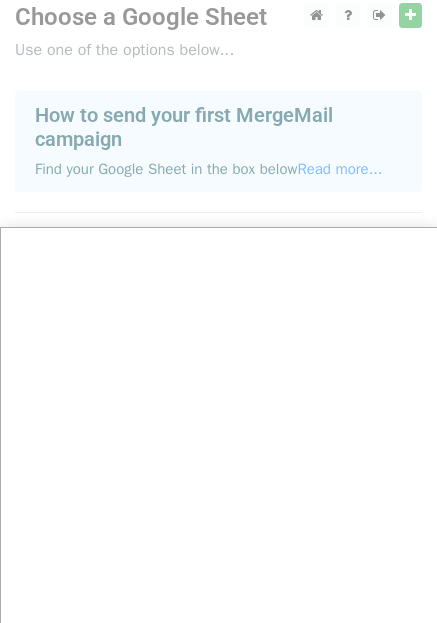 scroll, scrollTop: 0, scrollLeft: 0, axis: both 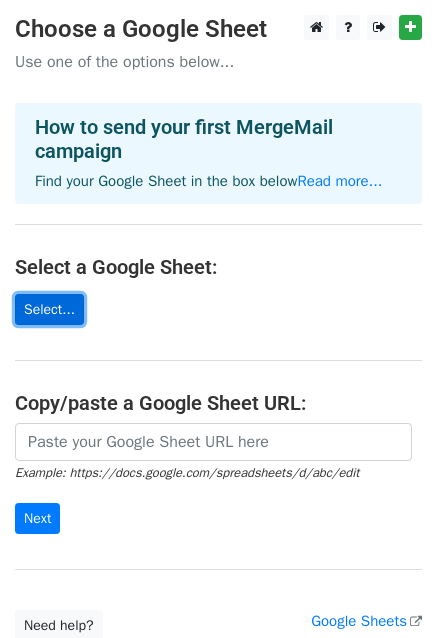 click on "Select..." at bounding box center [49, 309] 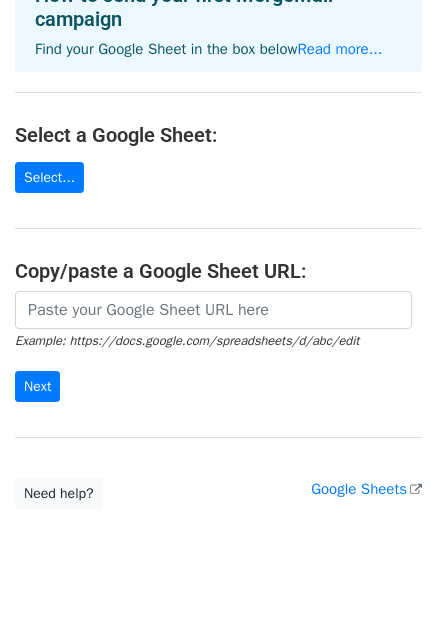 scroll, scrollTop: 160, scrollLeft: 0, axis: vertical 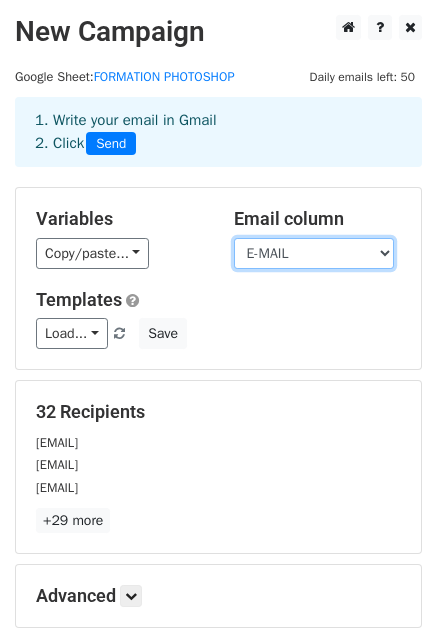 click on "NOM
PRENOMS
E-MAIL" at bounding box center (314, 253) 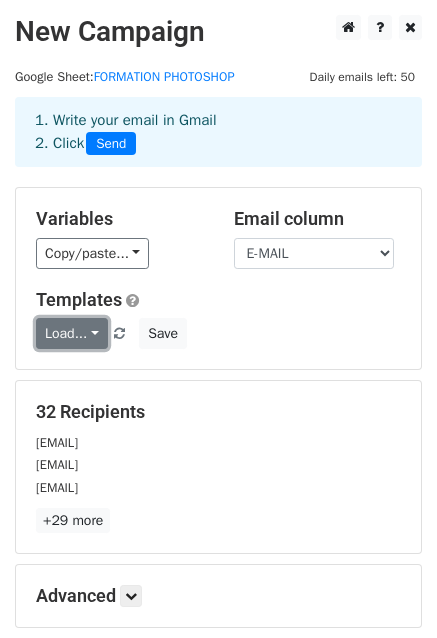 click on "Load..." at bounding box center [72, 333] 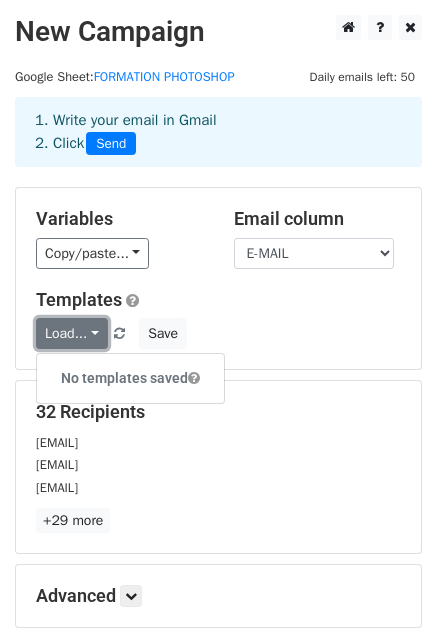 click on "Load..." at bounding box center [72, 333] 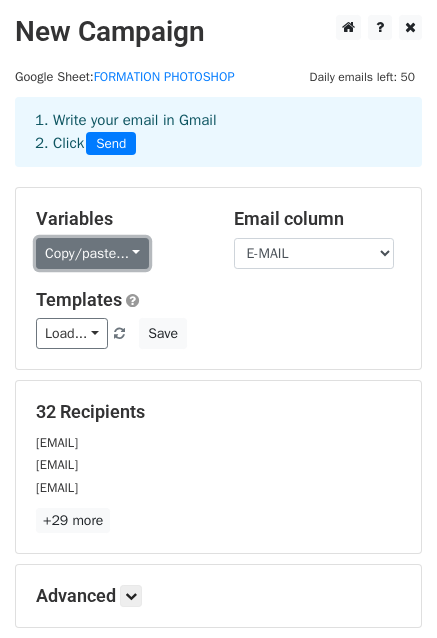 click on "Copy/paste..." at bounding box center [92, 253] 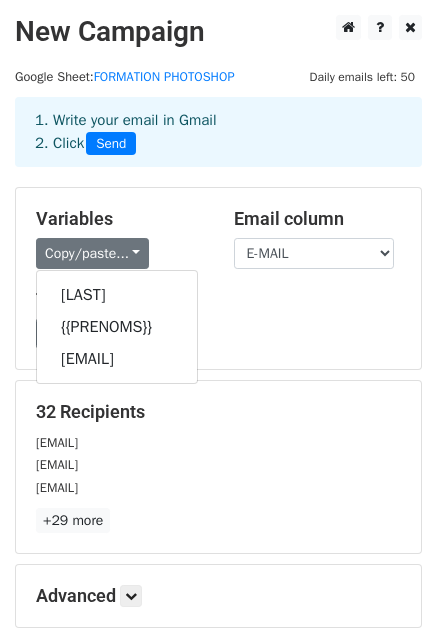 click on "Load...
No templates saved
Save" at bounding box center (218, 333) 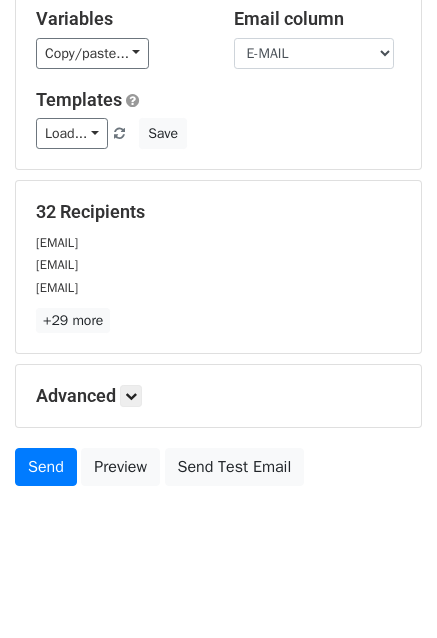 scroll, scrollTop: 216, scrollLeft: 0, axis: vertical 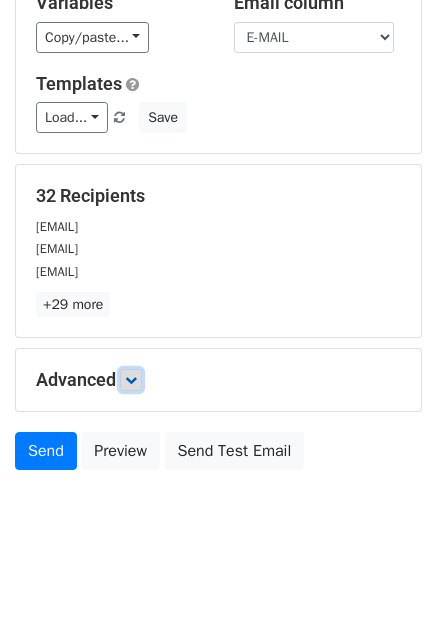 click at bounding box center (131, 380) 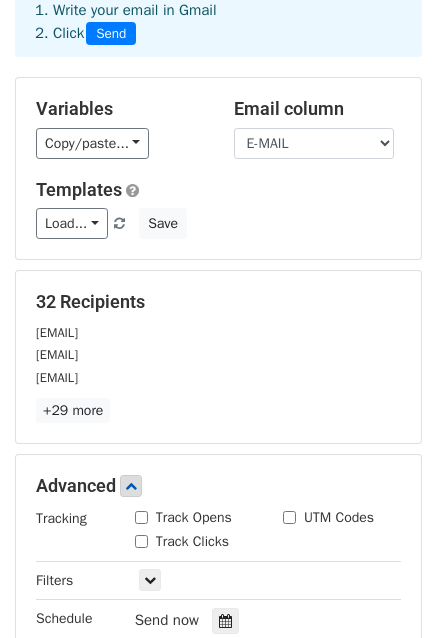 scroll, scrollTop: 0, scrollLeft: 0, axis: both 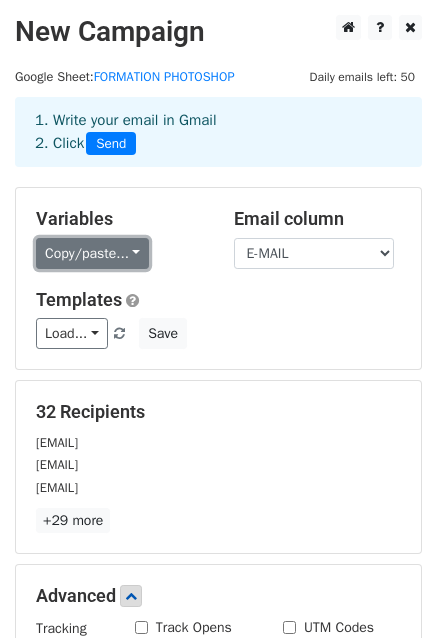 click on "Copy/paste..." at bounding box center [92, 253] 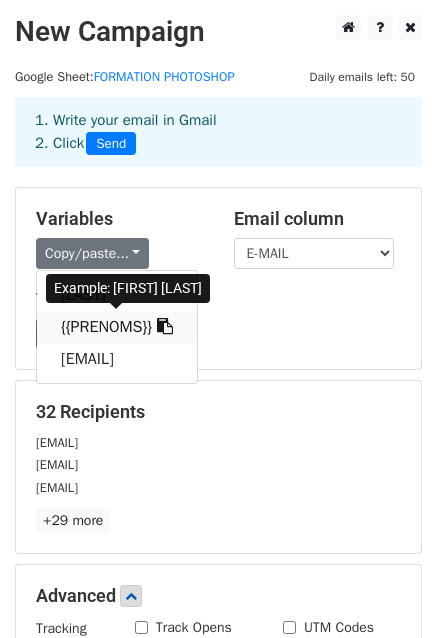 click on "{{PRENOMS}}" at bounding box center [117, 327] 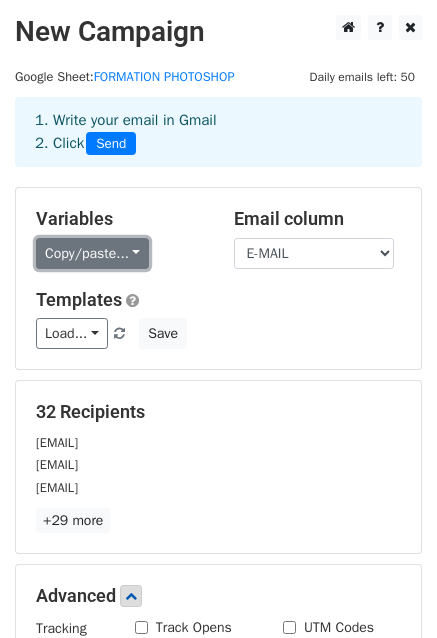 click on "Copy/paste..." at bounding box center (92, 253) 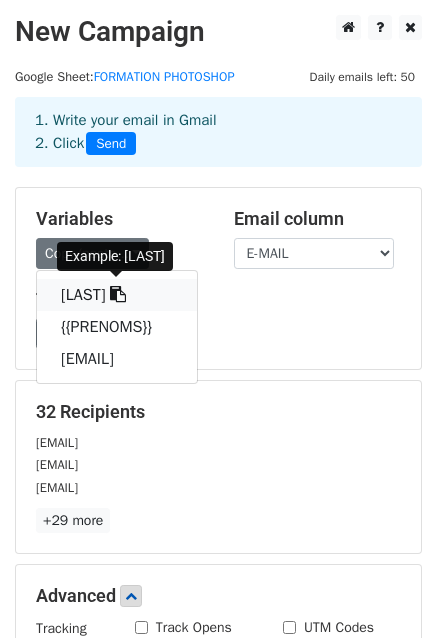 click at bounding box center [118, 294] 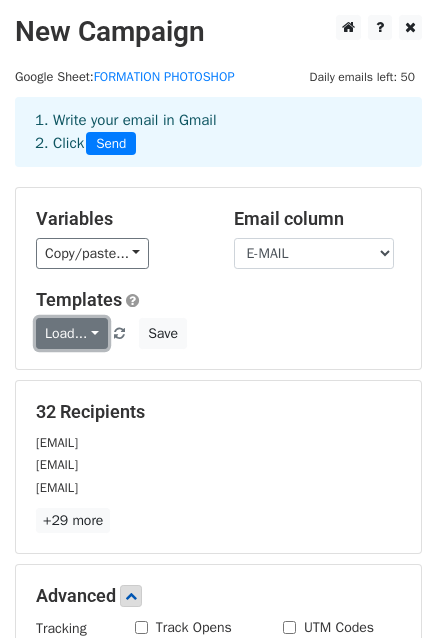 click on "Load..." at bounding box center [72, 333] 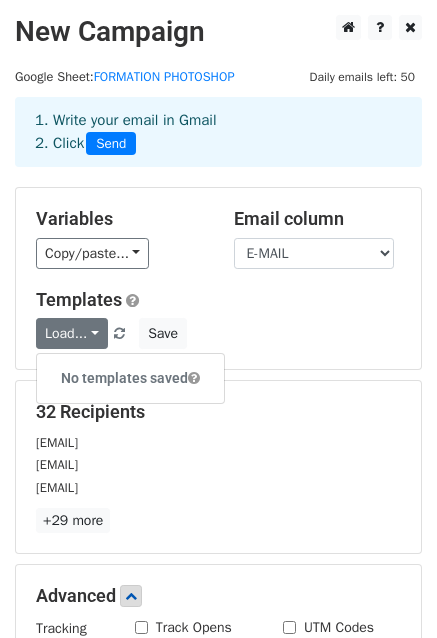 click on "No templates saved" at bounding box center (130, 378) 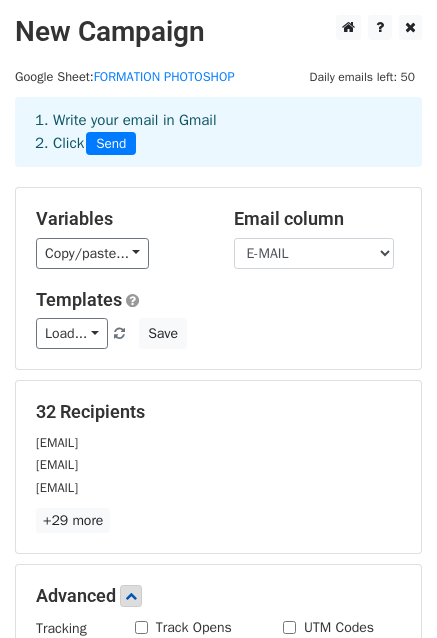 click on "Load...
No templates saved
Save" at bounding box center (218, 333) 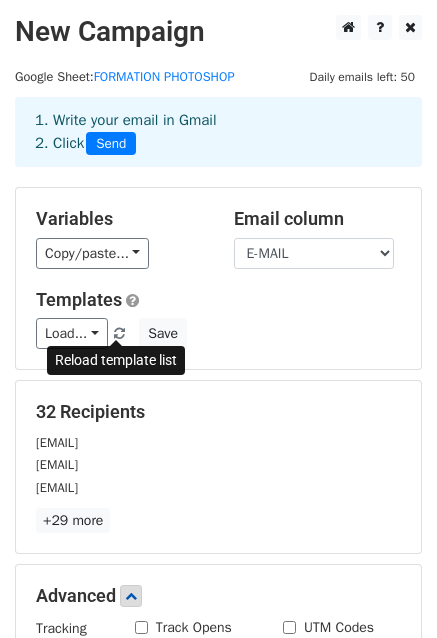click at bounding box center (119, 334) 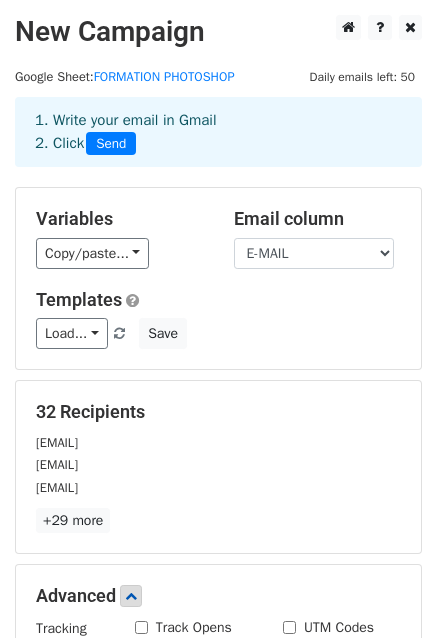 scroll, scrollTop: 300, scrollLeft: 0, axis: vertical 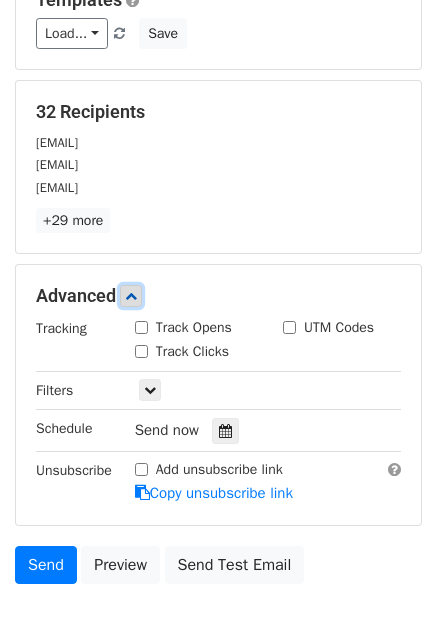 click at bounding box center [131, 296] 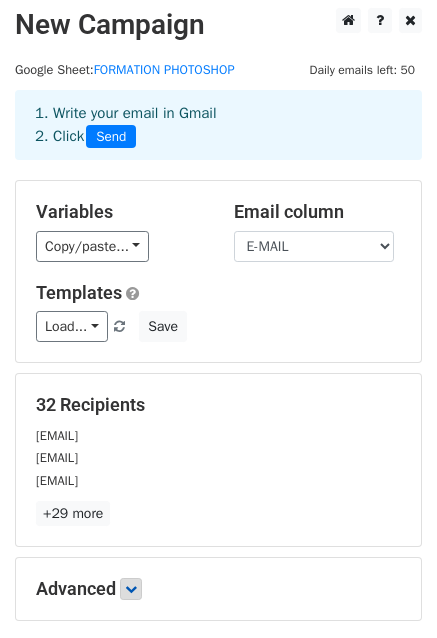 scroll, scrollTop: 0, scrollLeft: 0, axis: both 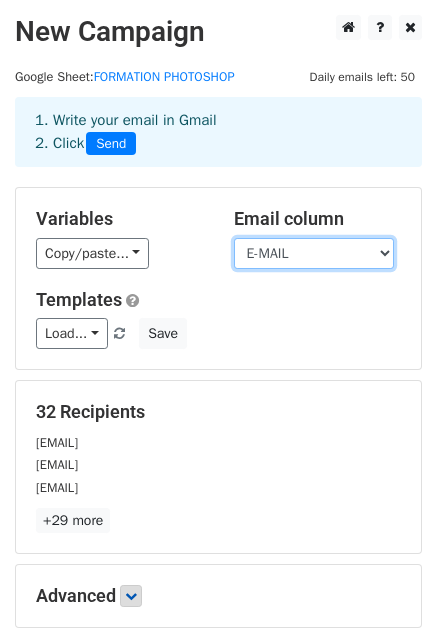 click on "NOM
PRENOMS
E-MAIL" at bounding box center (314, 253) 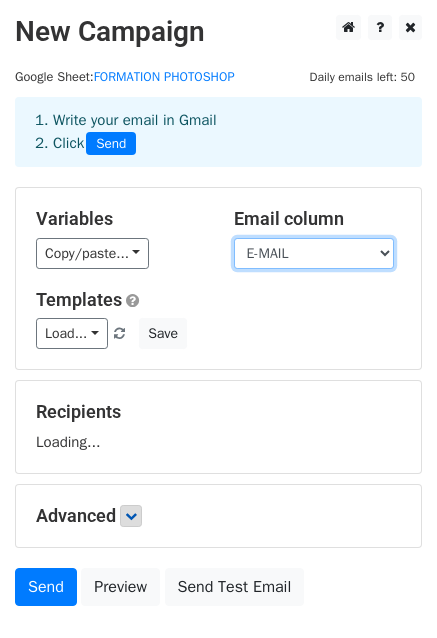 select on "E-MAIL" 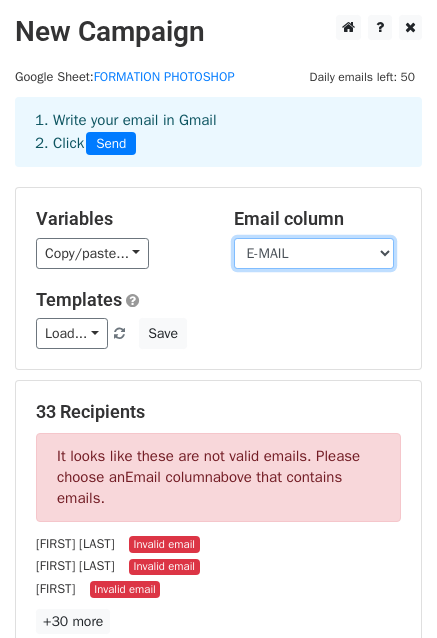 click on "NOM
PRENOMS
E-MAIL" at bounding box center (314, 253) 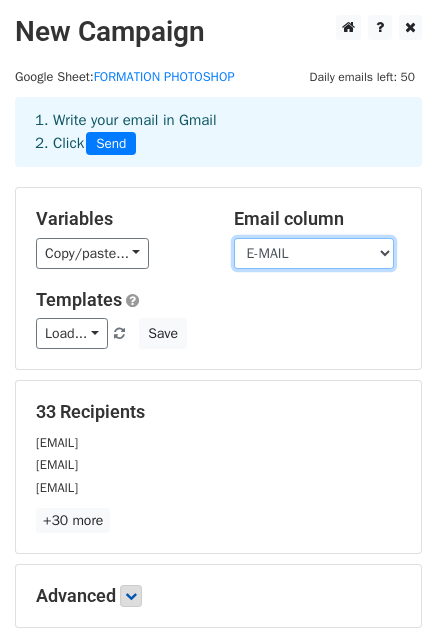 click on "NOM
PRENOMS
E-MAIL" at bounding box center (314, 253) 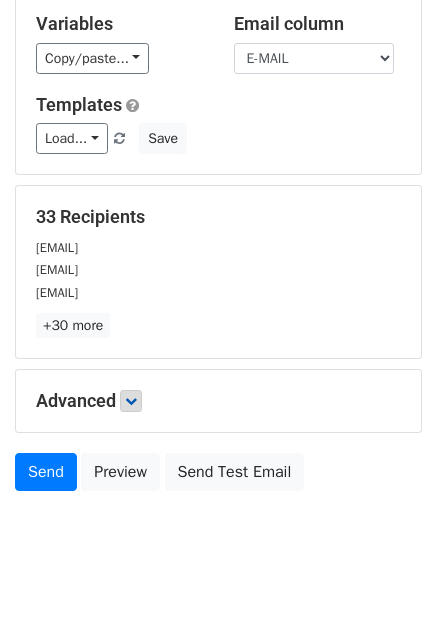scroll, scrollTop: 216, scrollLeft: 0, axis: vertical 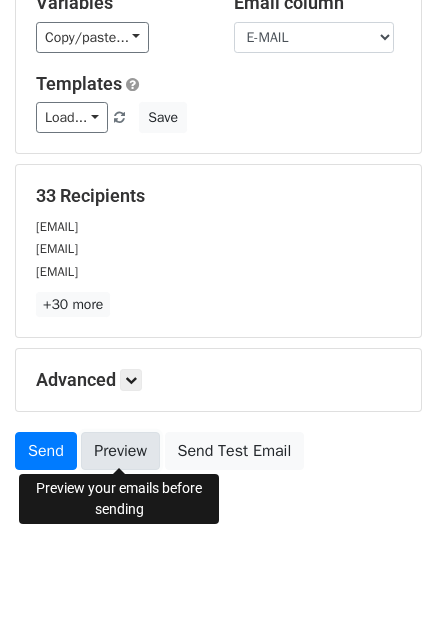 click on "Preview" at bounding box center (120, 451) 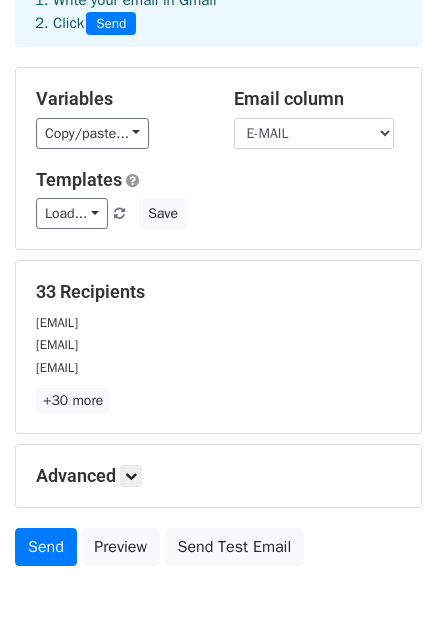 scroll, scrollTop: 216, scrollLeft: 0, axis: vertical 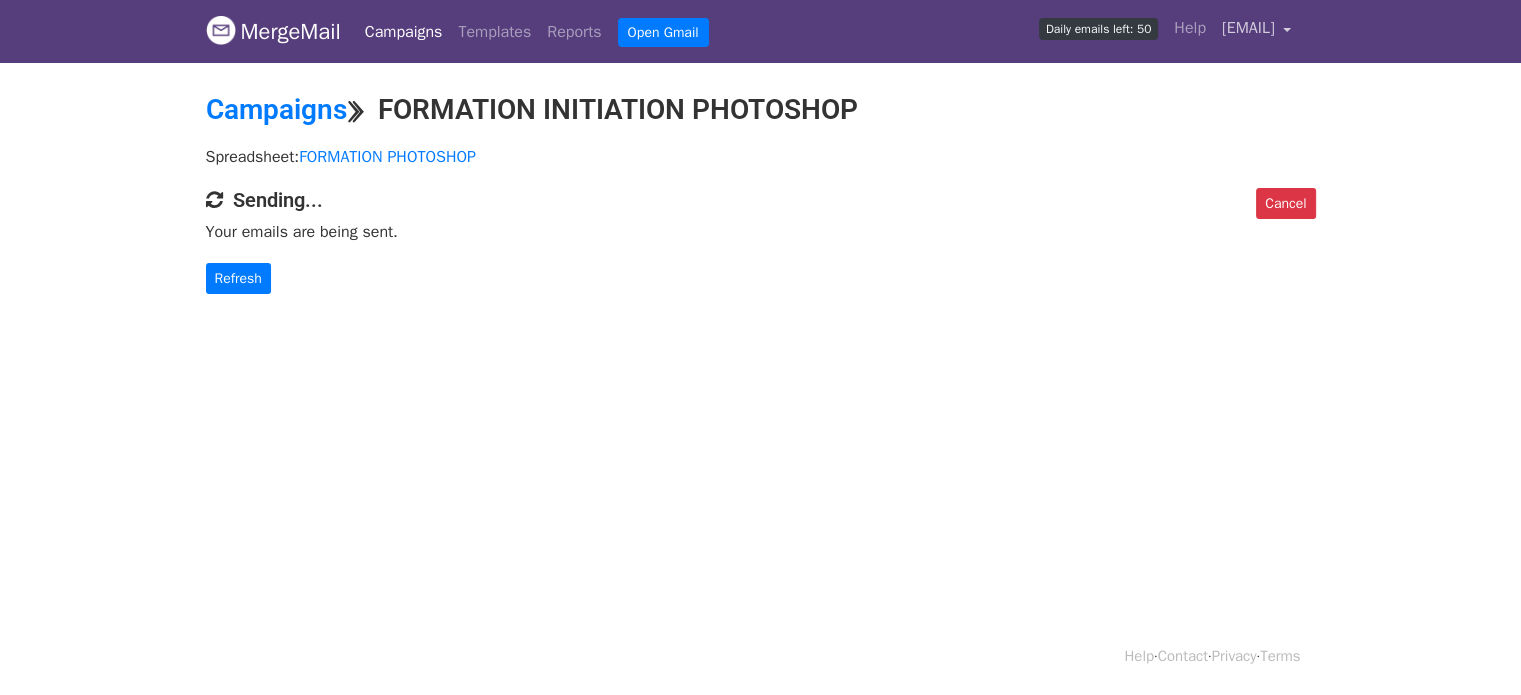 click on "[EMAIL]" at bounding box center [1257, 31] 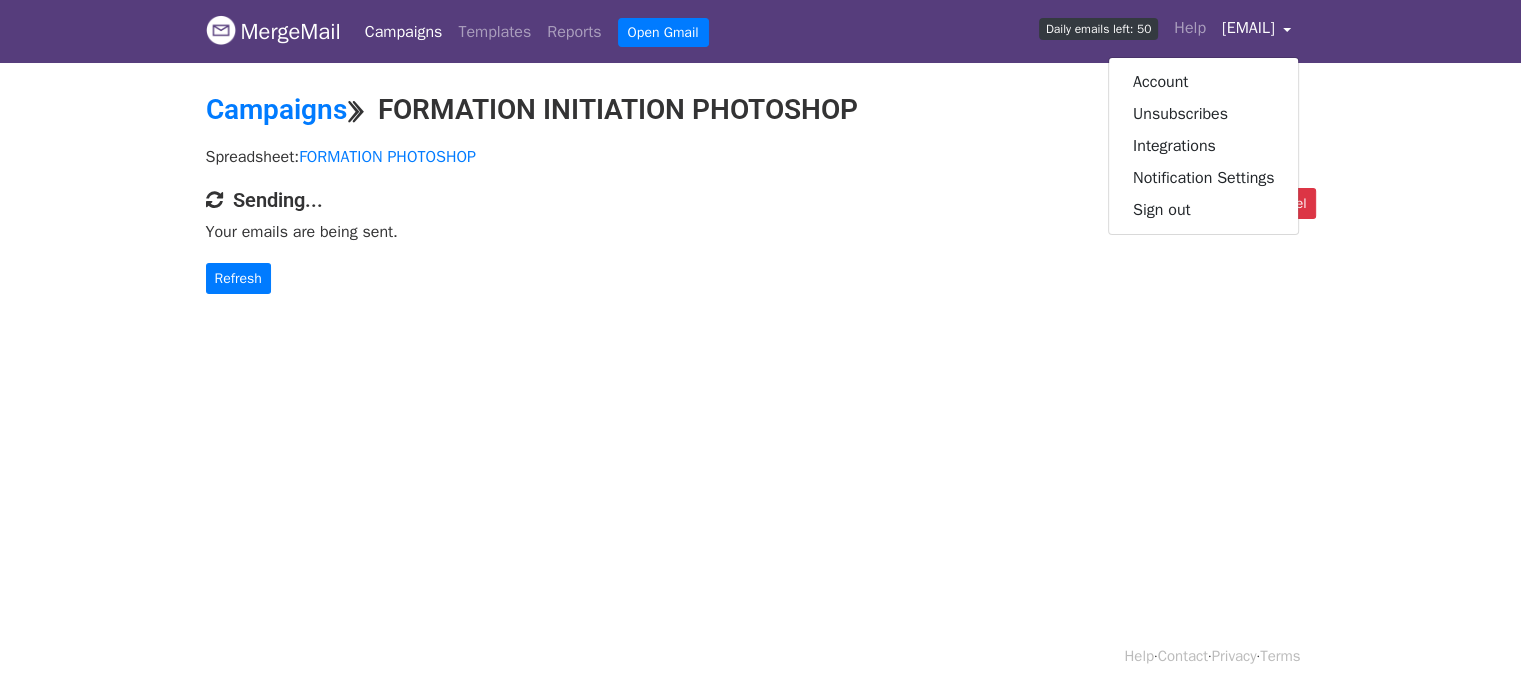 click on "MergeMail
Campaigns
Templates
Reports
Open Gmail
Daily emails left: 50
Help
[EMAIL]
Account
Unsubscribes
Integrations
Notification Settings
Sign out
New Features
You're all caught up!
Scheduled Campaigns
Schedule your emails to be sent later.
Read more
Account Reports
View reports across all of your campaigns to find highly-engaged recipients and to see which templates and campaigns have the most clicks and opens.
Read more
View my reports
Template Editor
Create beautiful emails using our powerful template editor.
Read more
View my templates" at bounding box center [760, 31] 